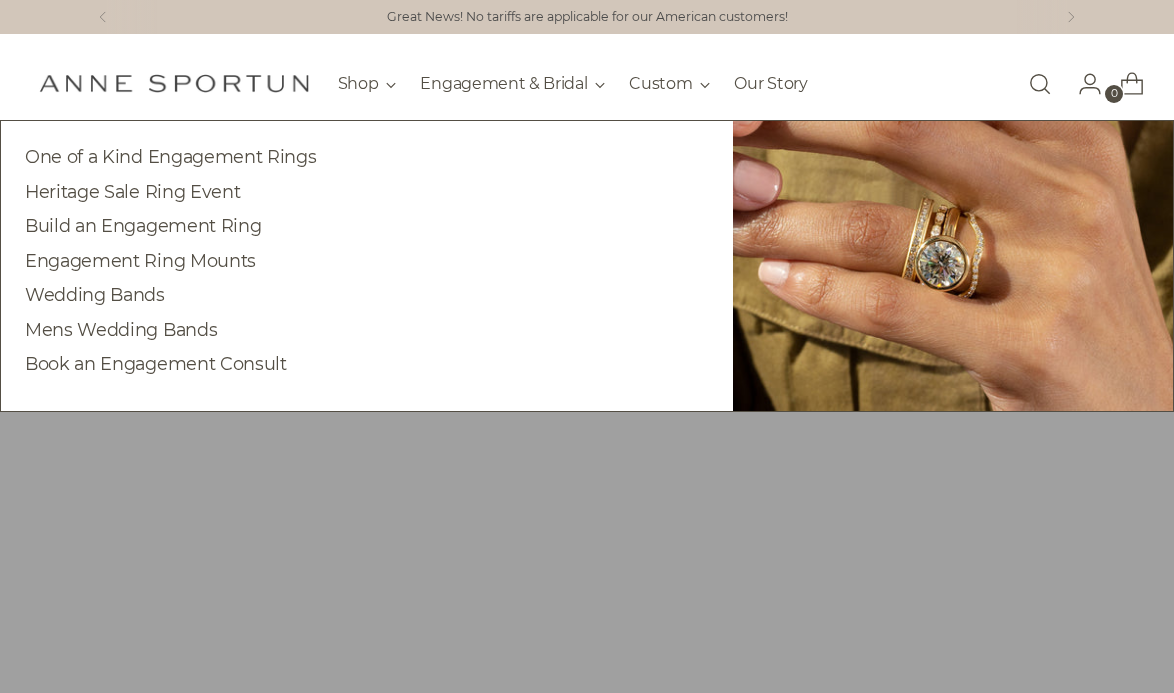 scroll, scrollTop: 0, scrollLeft: 0, axis: both 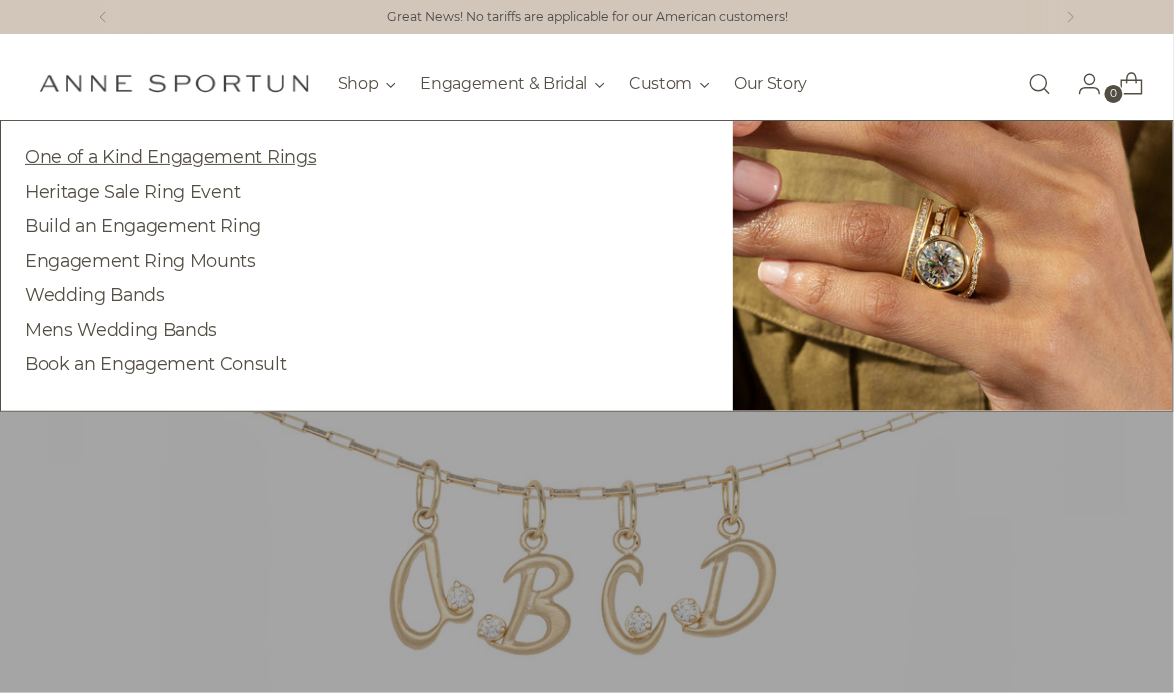 click on "One of a Kind Engagement Rings" at bounding box center [170, 156] 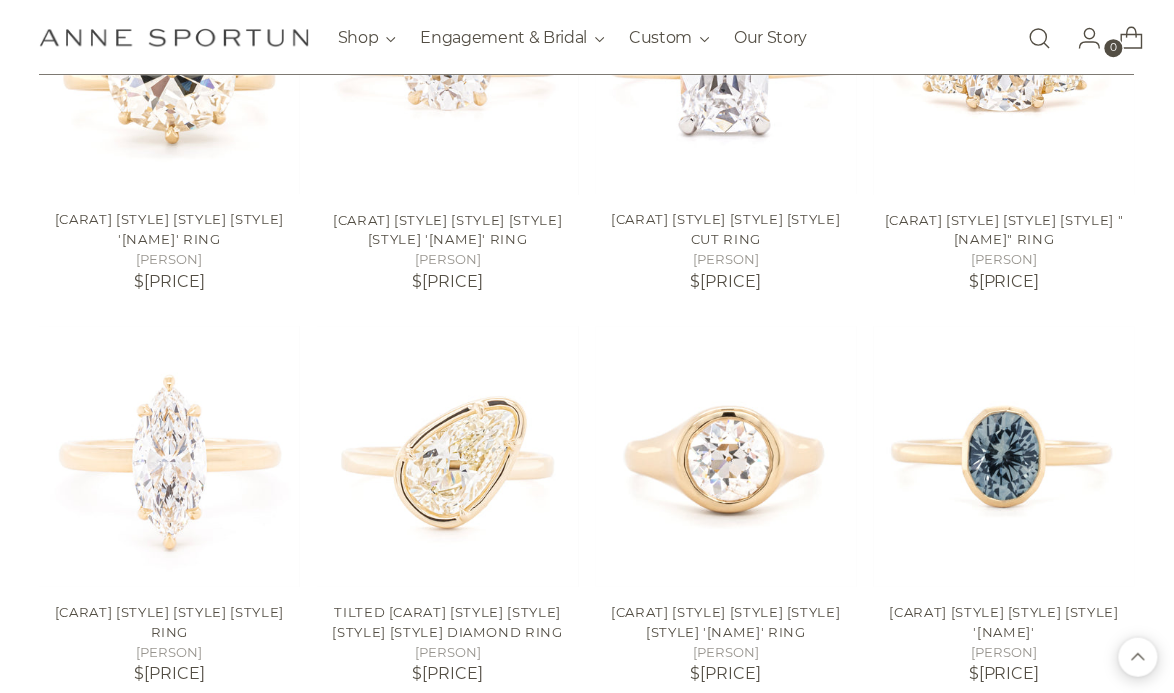 scroll, scrollTop: 1337, scrollLeft: 0, axis: vertical 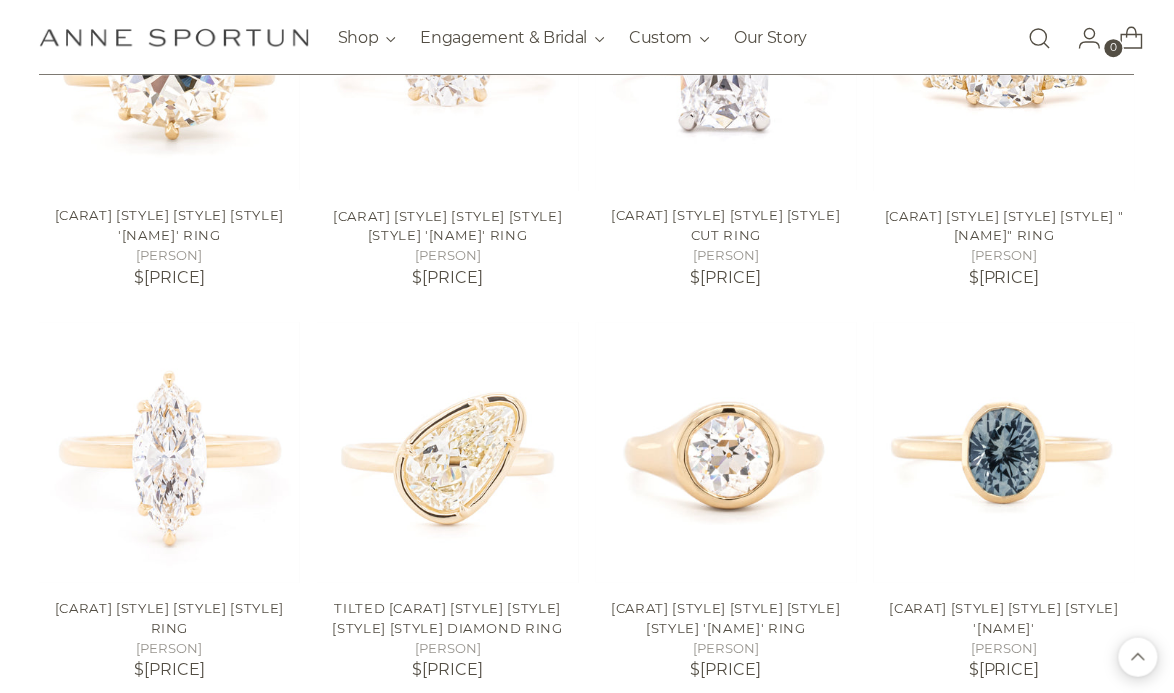 click on "Filter By
Price
****
-
*****
Designer
[PERSON]
([NUMBER])
[PERSON] Custom + OOAK
([NUMBER])
Metal" at bounding box center [587, 655] 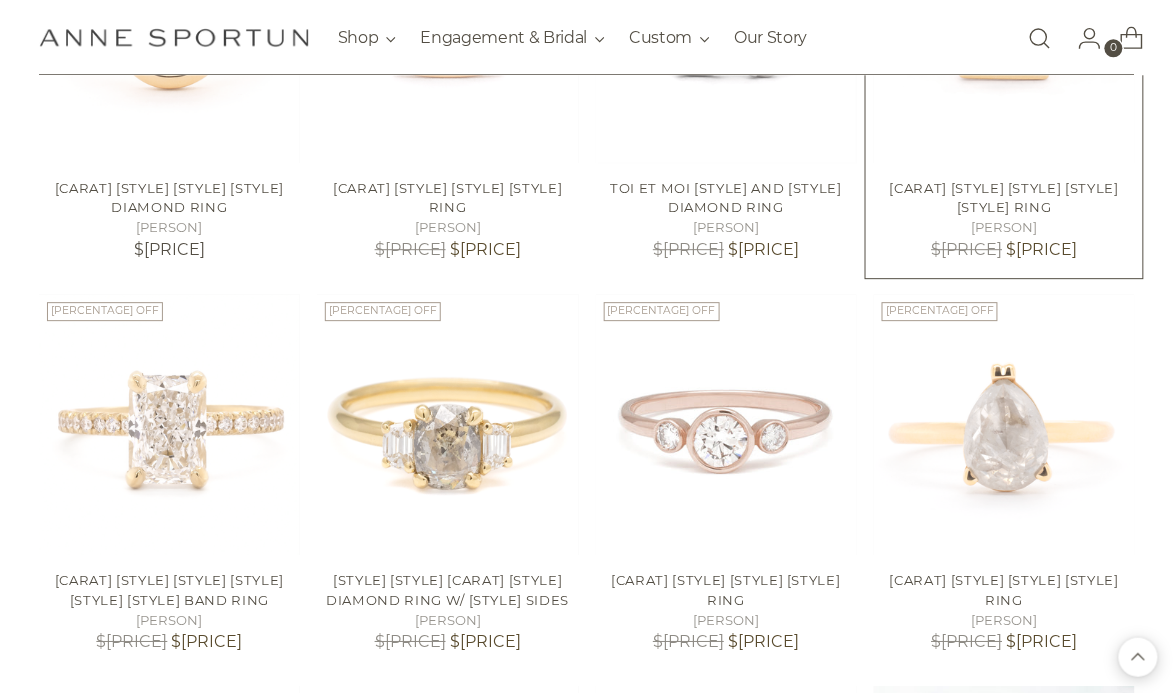 scroll, scrollTop: 2956, scrollLeft: 0, axis: vertical 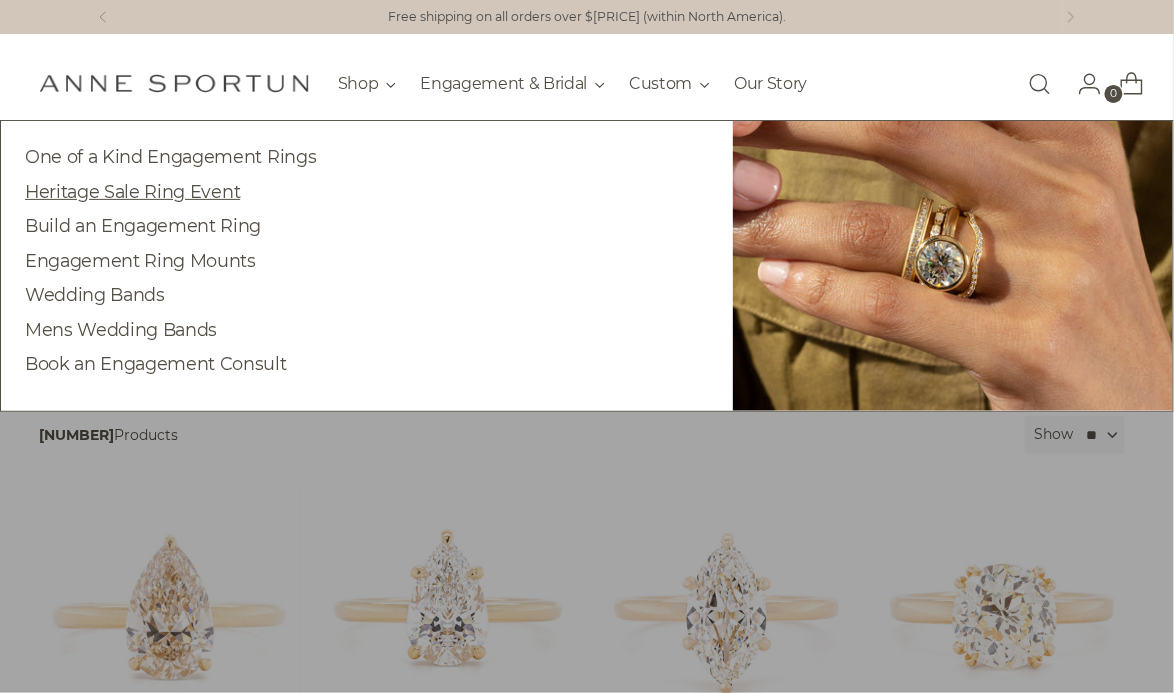 click on "Heritage Sale Ring Event" at bounding box center [132, 191] 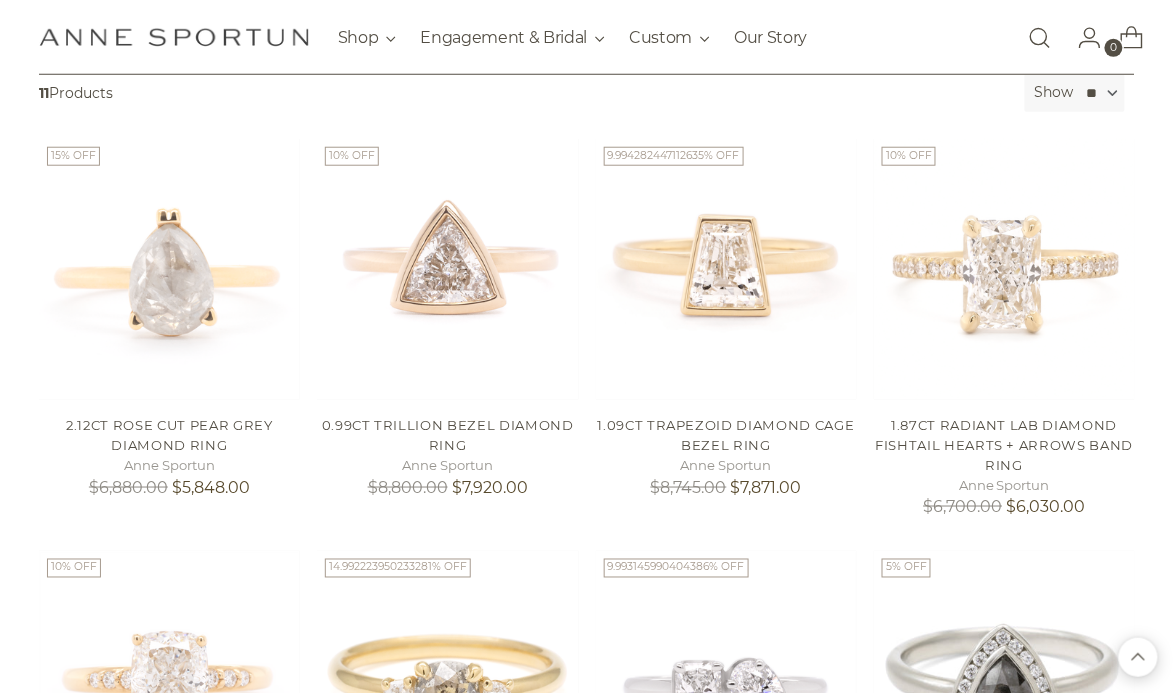 scroll, scrollTop: 0, scrollLeft: 0, axis: both 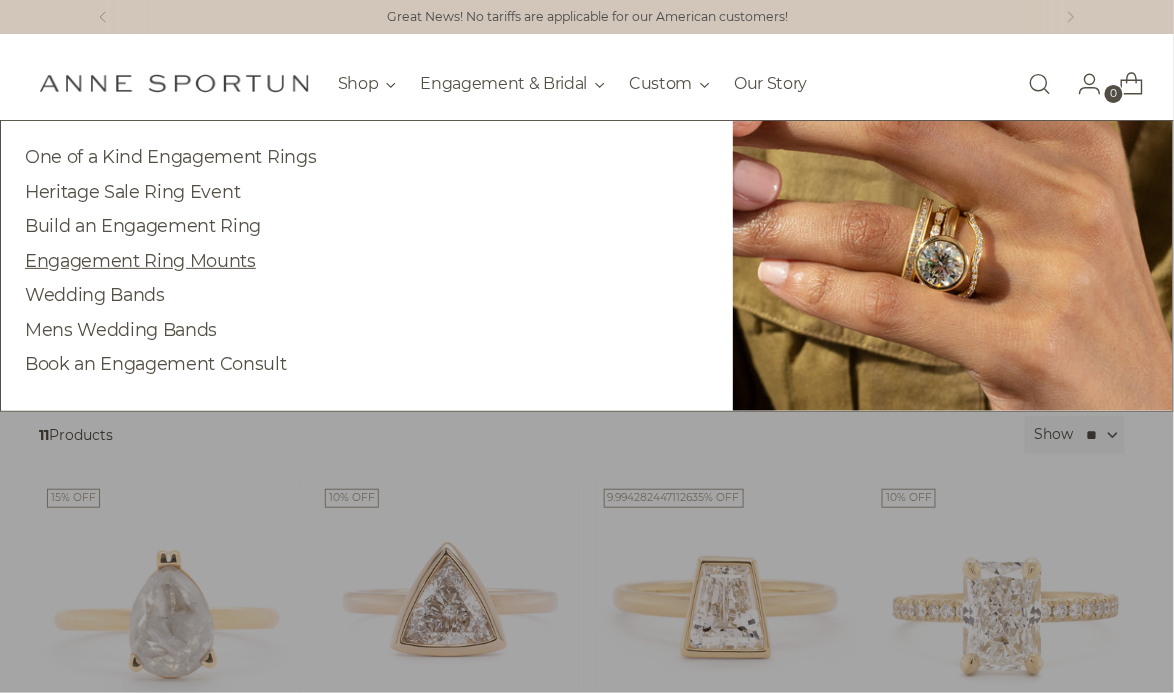 click on "Engagement Ring Mounts" at bounding box center [140, 260] 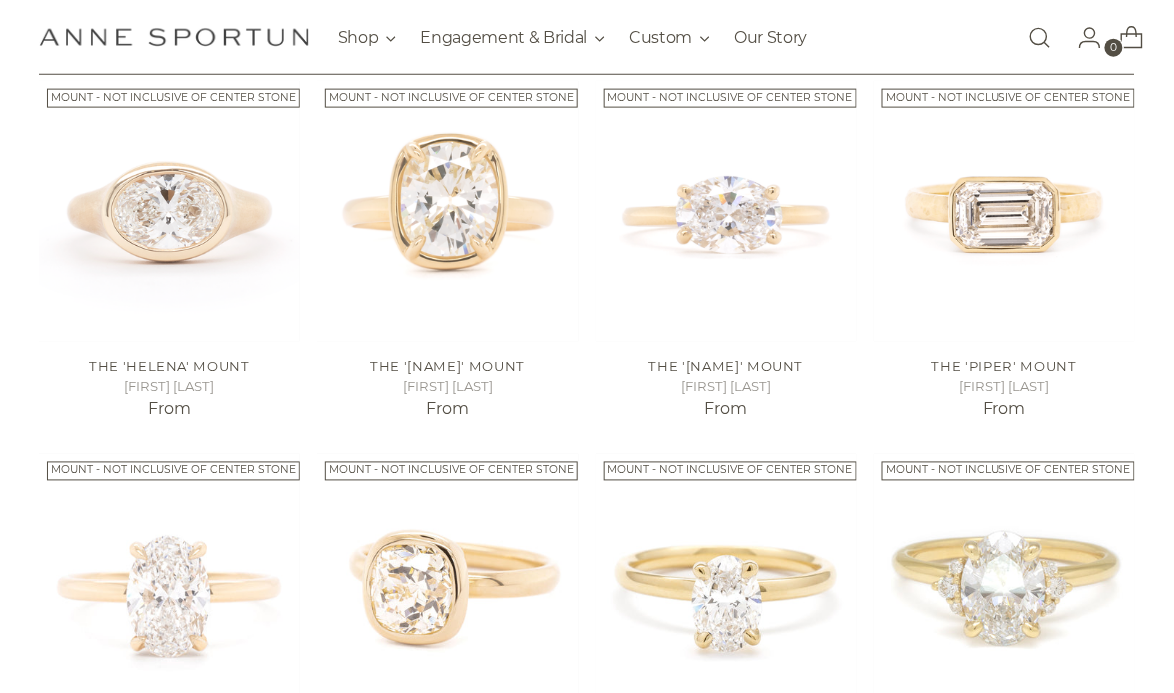 scroll, scrollTop: 573, scrollLeft: 0, axis: vertical 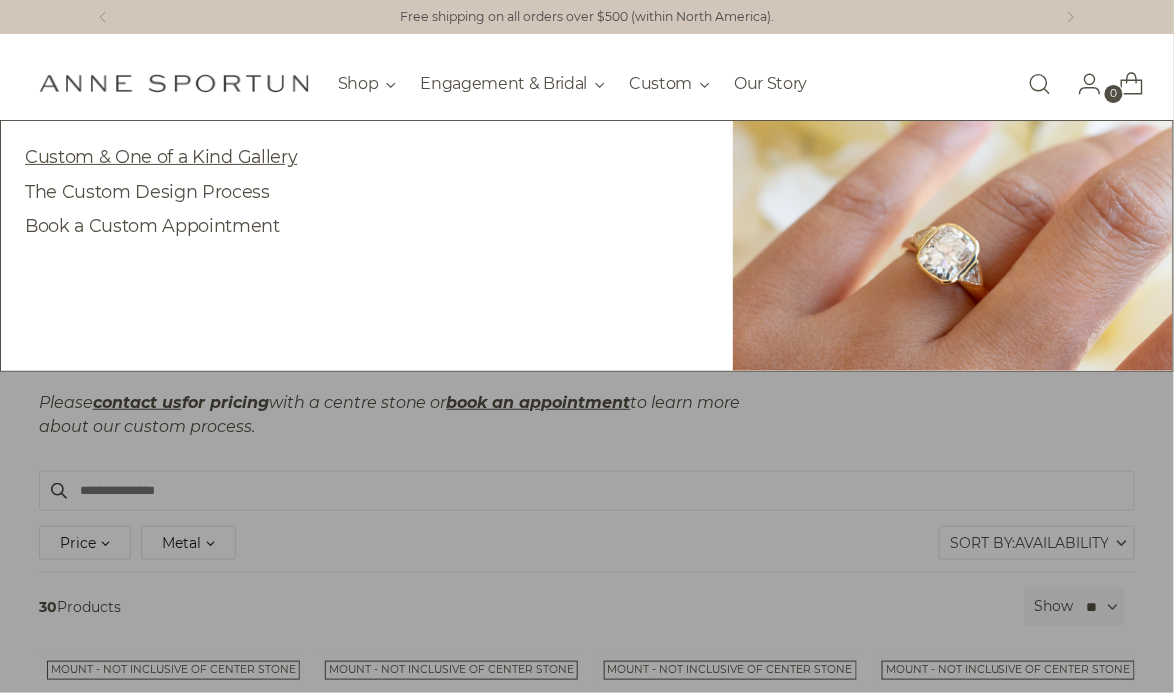click on "Custom & One of a Kind Gallery" at bounding box center [161, 156] 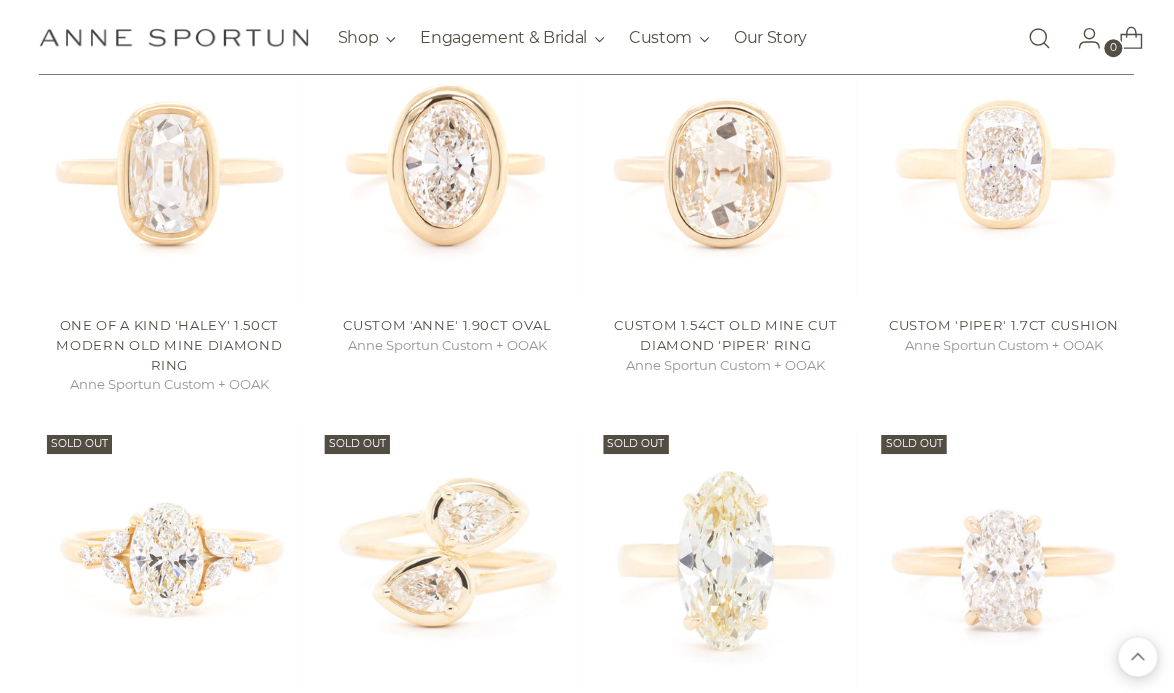 scroll, scrollTop: 1260, scrollLeft: 0, axis: vertical 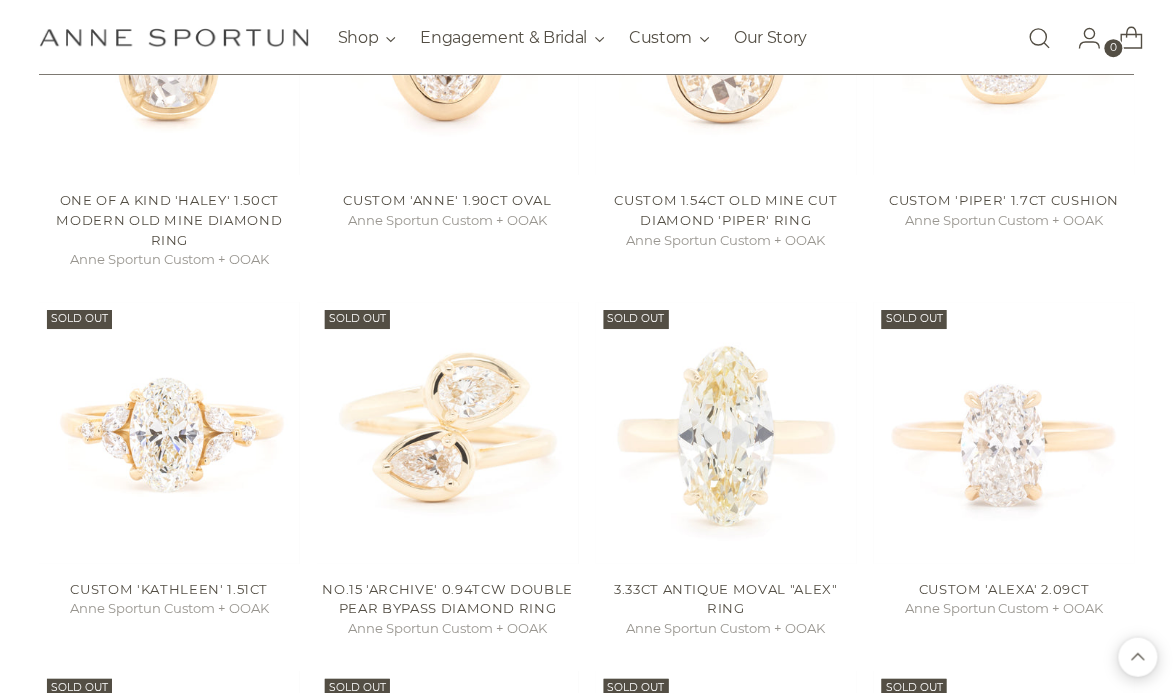 click on "Filter By
Price
*
-
*****
Product Type
Custom
(26)
custom
(137)
Sort By:  Availability
Availability Best Selling Price, low to high Price, high to low 163" at bounding box center (587, 572) 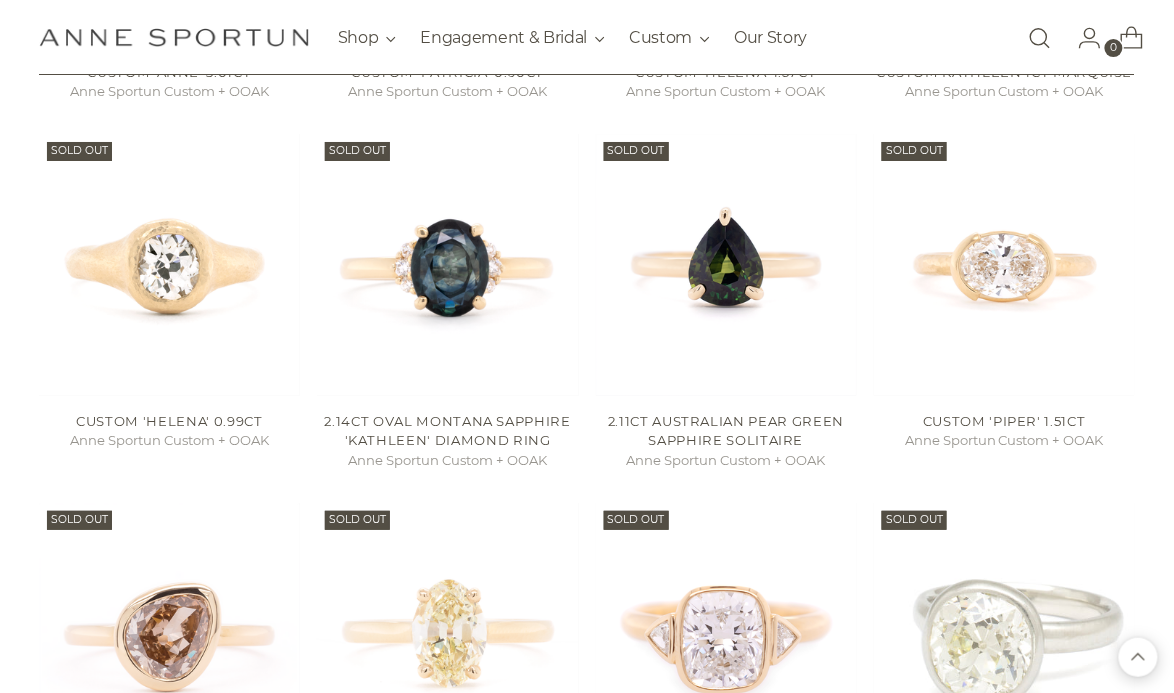 scroll, scrollTop: 3404, scrollLeft: 0, axis: vertical 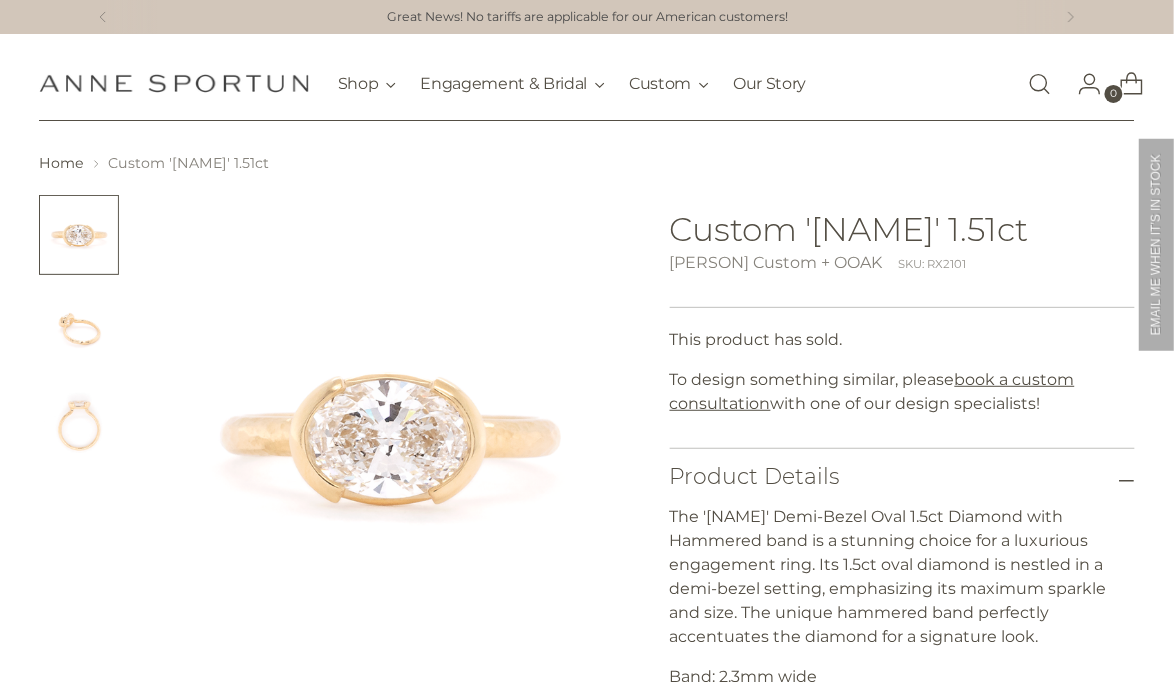click at bounding box center [79, 327] 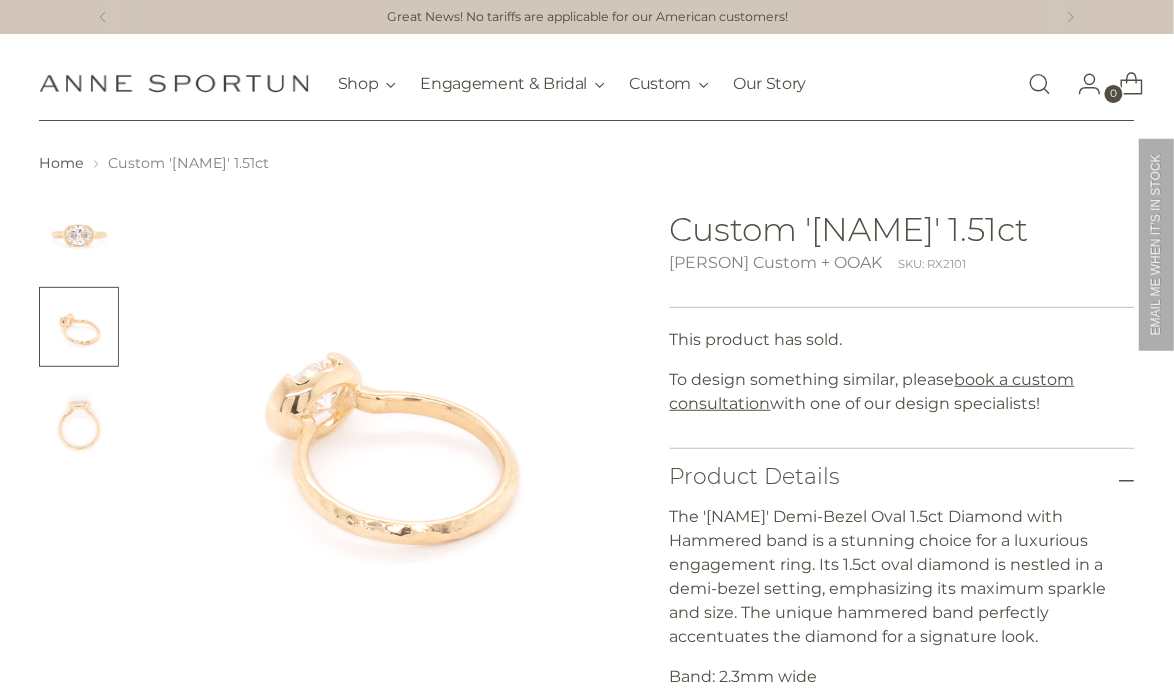 click at bounding box center (79, 419) 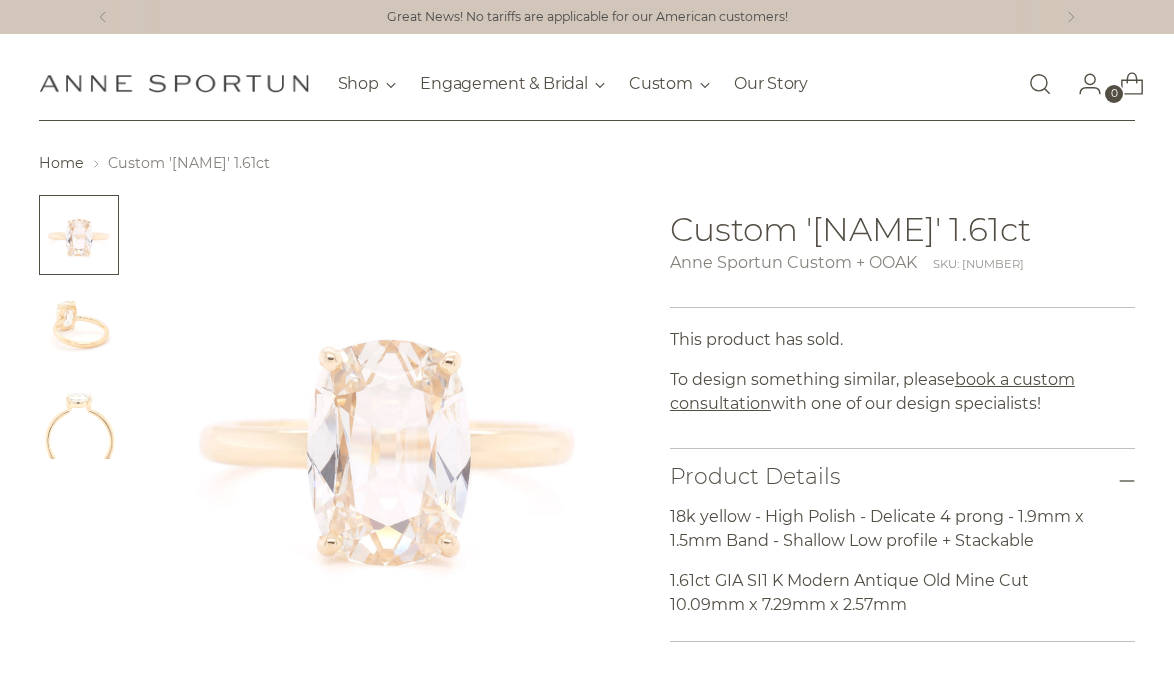 scroll, scrollTop: 0, scrollLeft: 0, axis: both 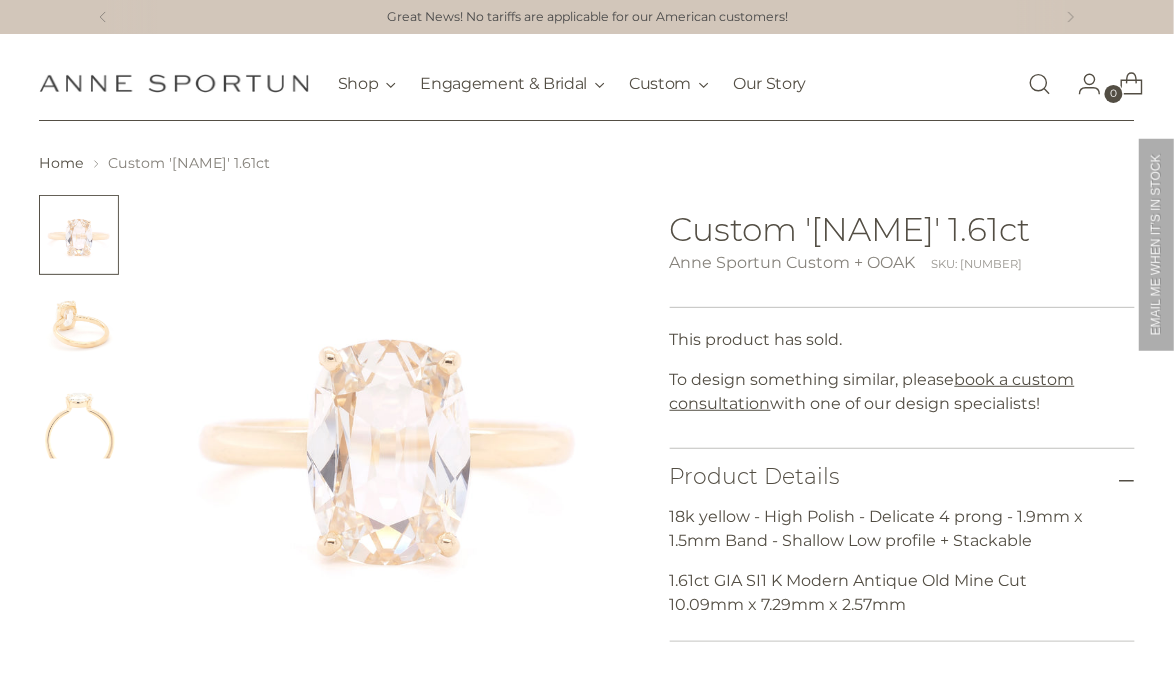 click at bounding box center [79, 327] 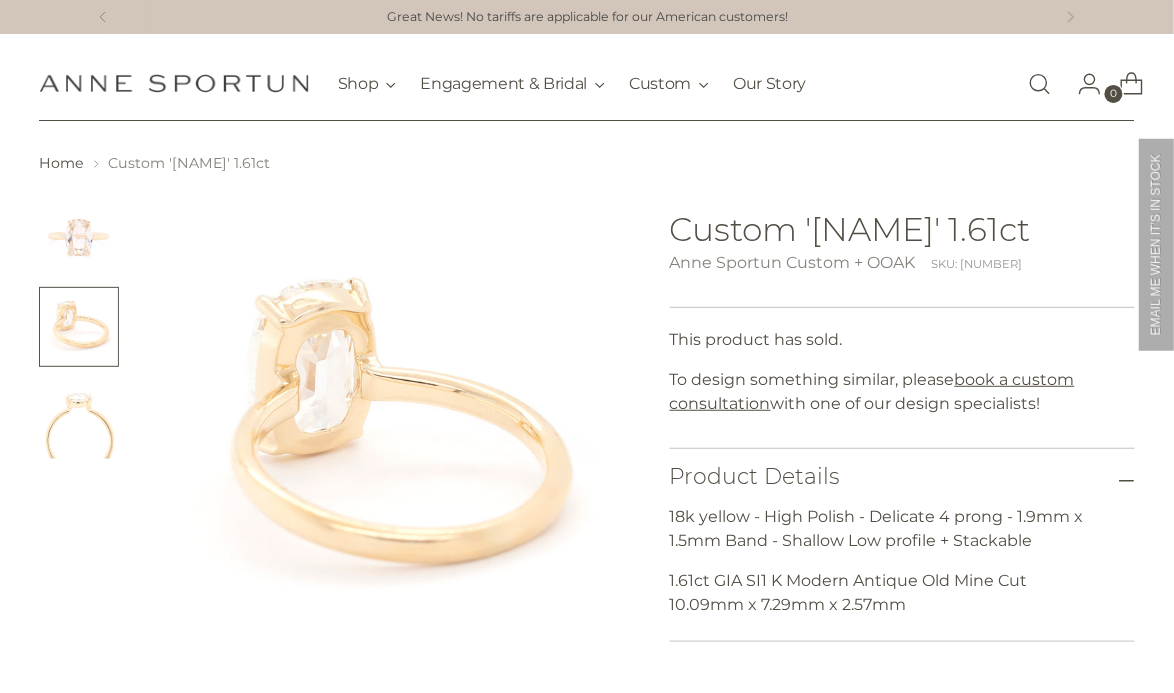 click at bounding box center (79, 419) 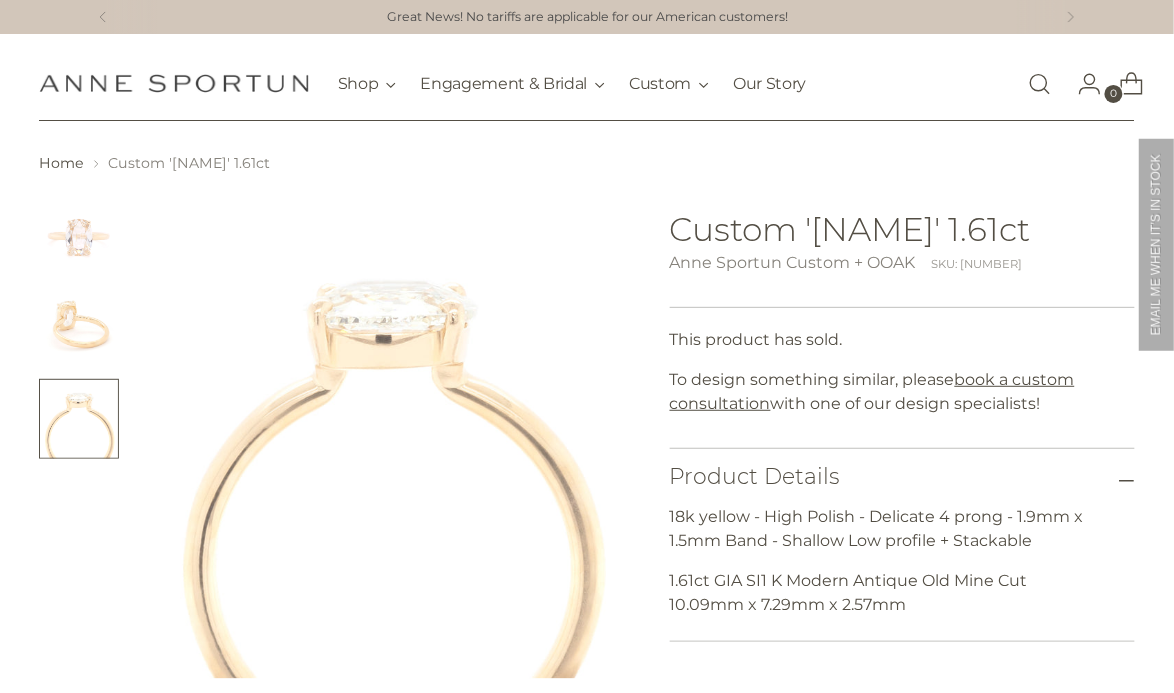 click at bounding box center [79, 235] 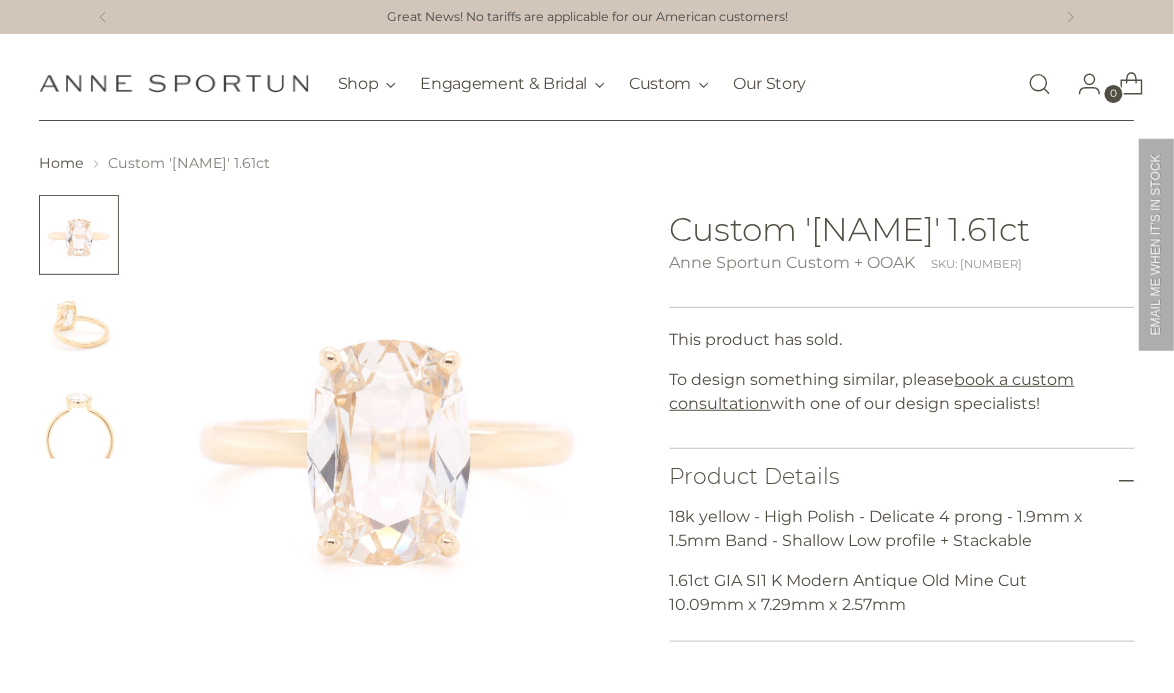 click at bounding box center [79, 327] 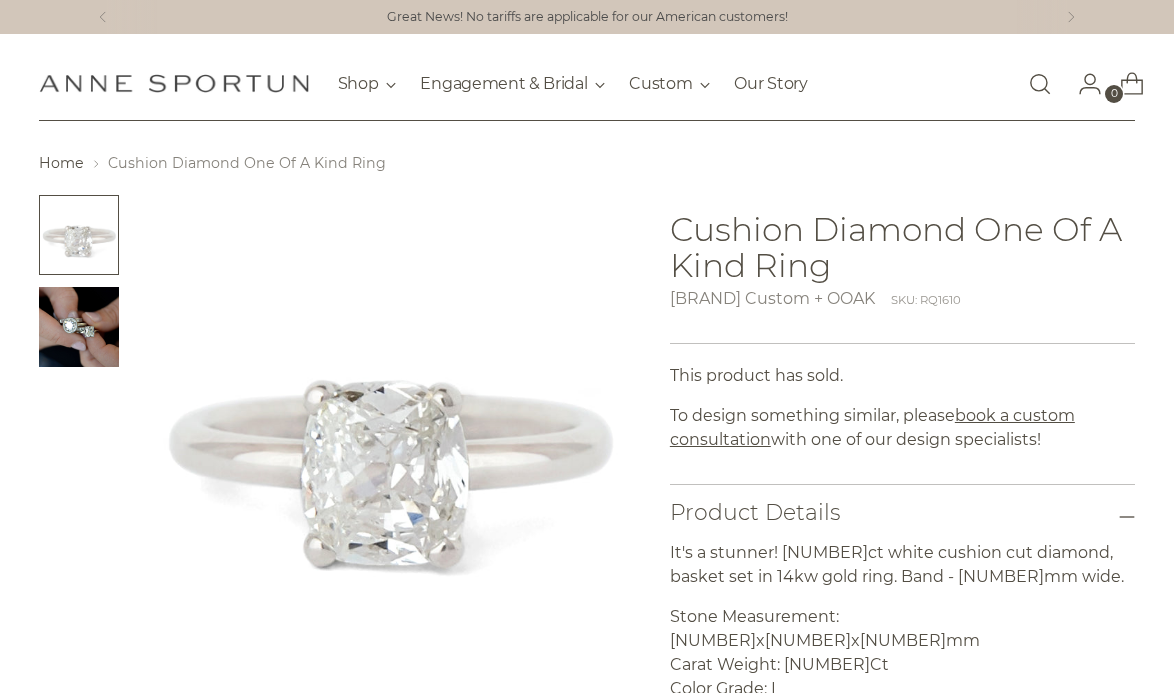 scroll, scrollTop: 0, scrollLeft: 0, axis: both 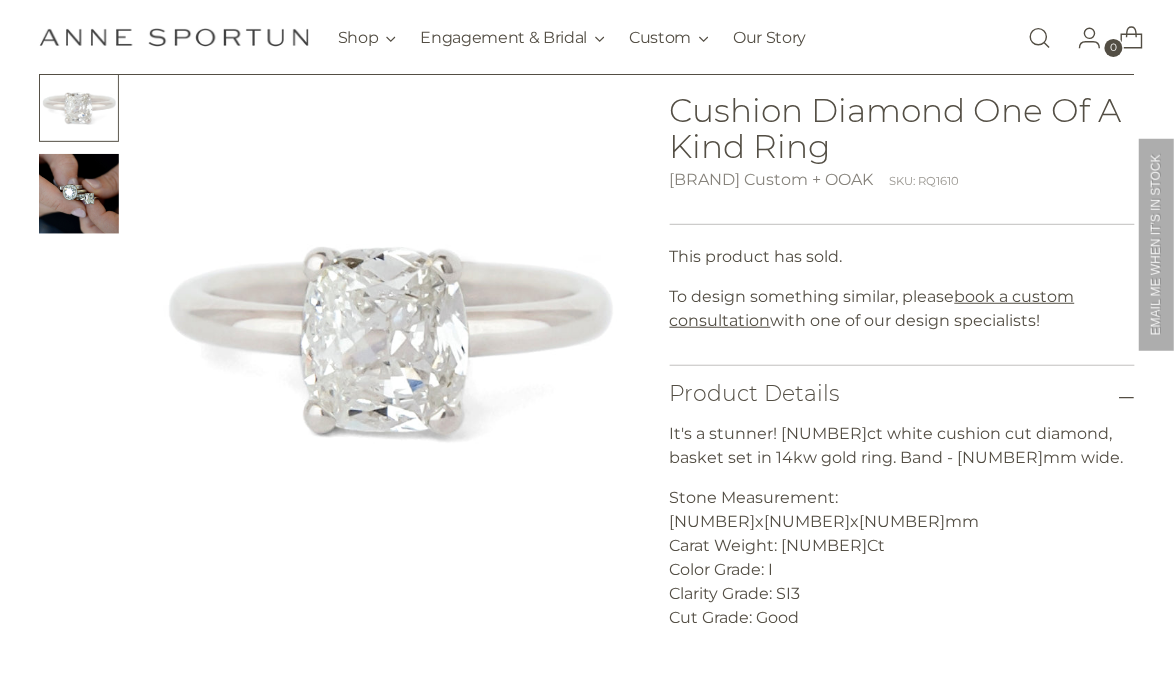 click at bounding box center (79, 194) 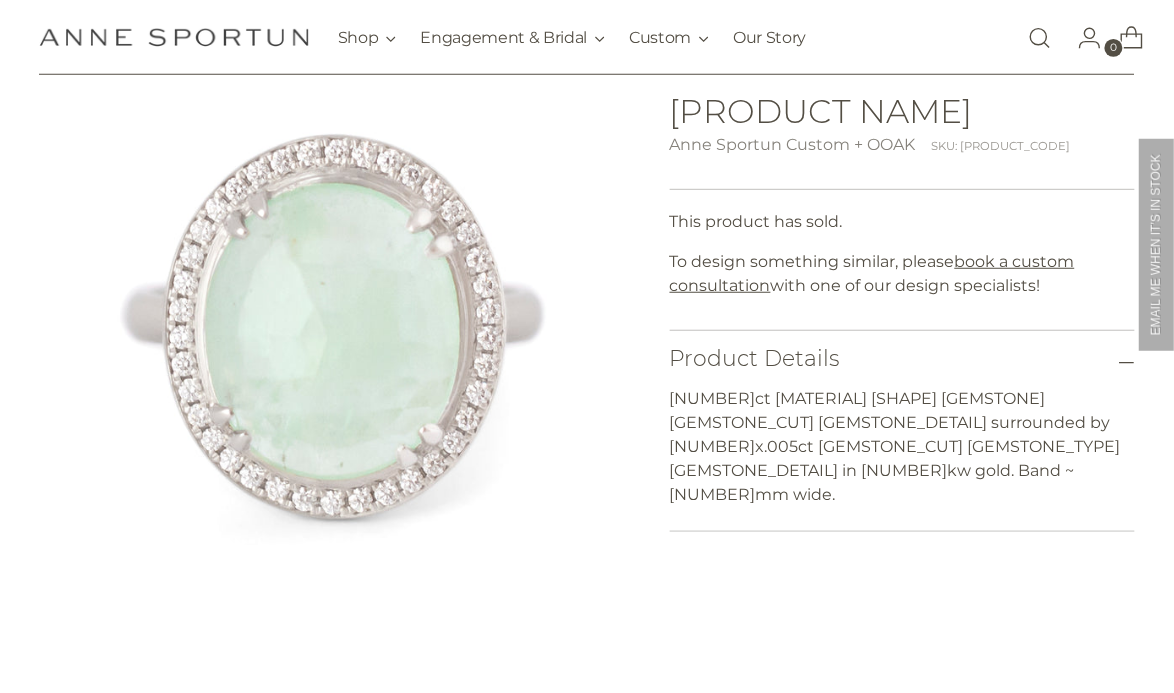 scroll, scrollTop: 166, scrollLeft: 0, axis: vertical 